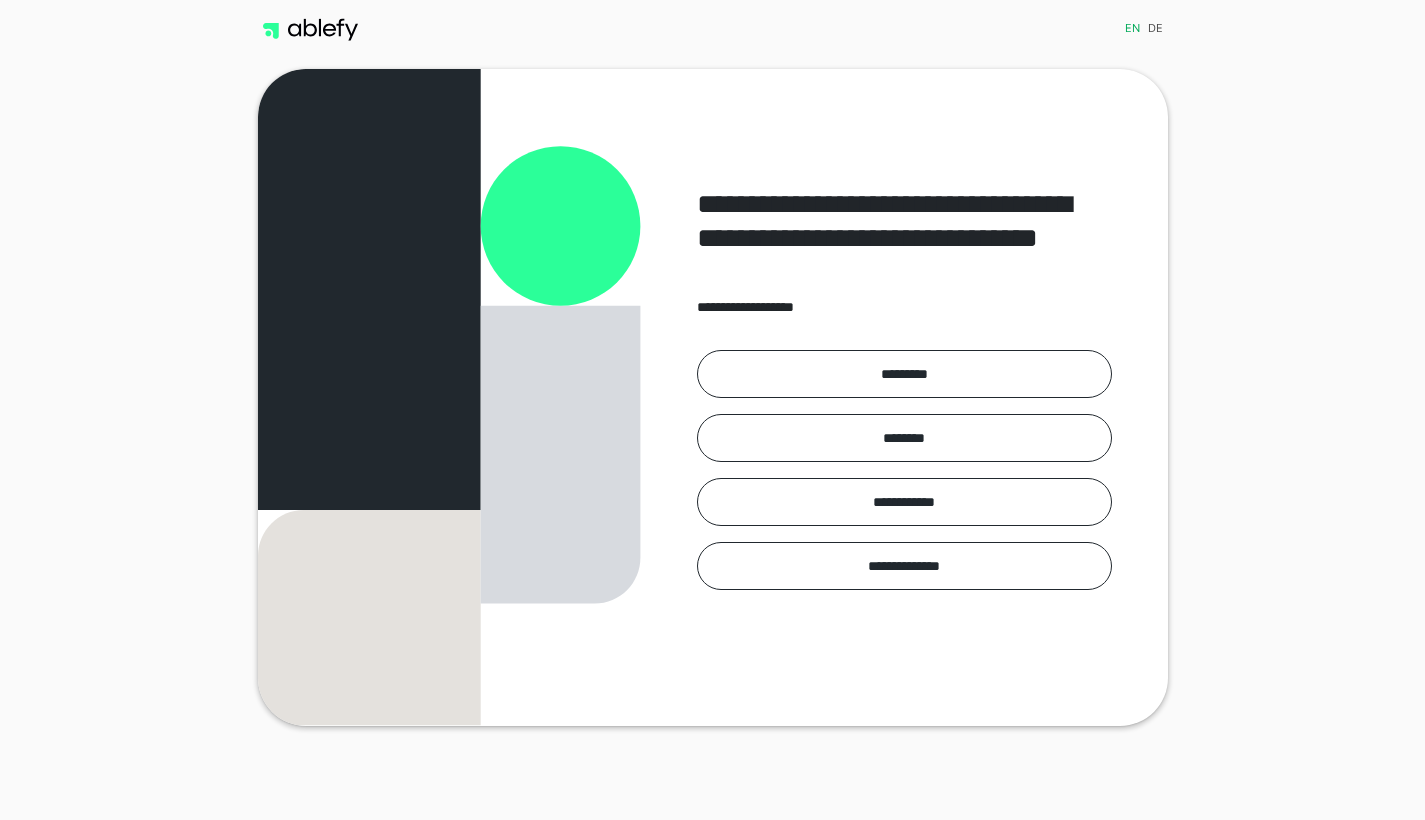 scroll, scrollTop: 0, scrollLeft: 0, axis: both 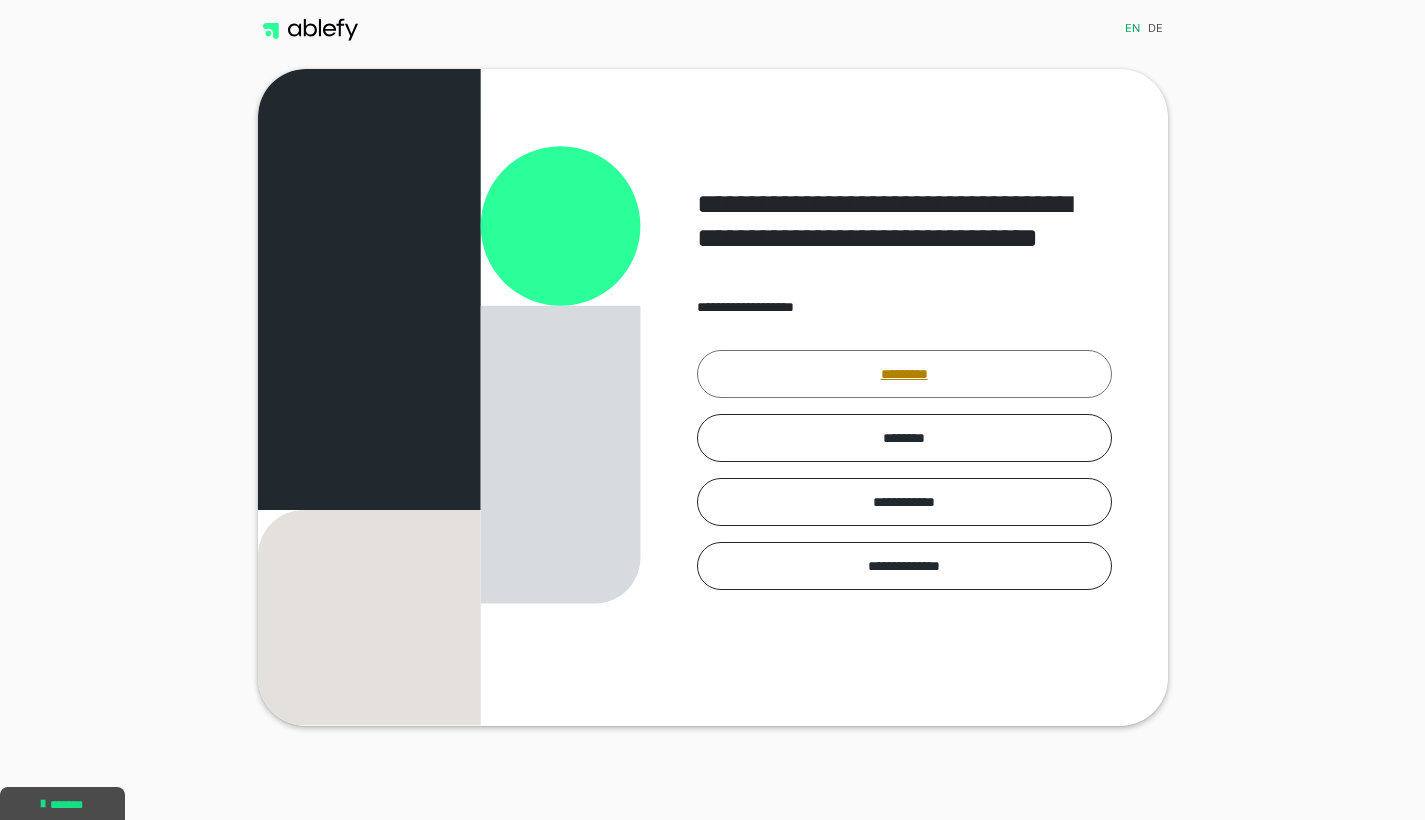 click on "*********" at bounding box center (904, 374) 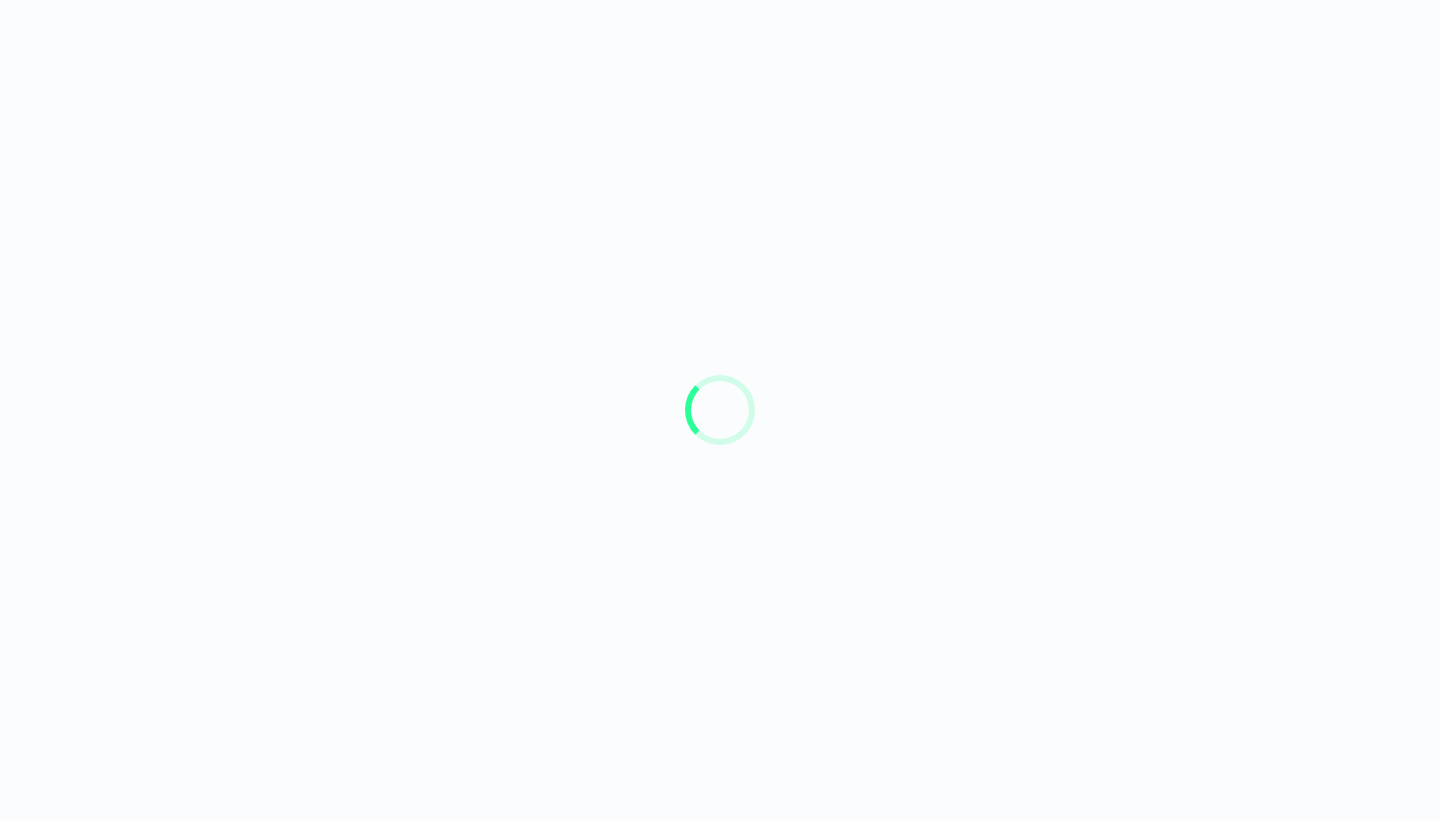 scroll, scrollTop: 0, scrollLeft: 0, axis: both 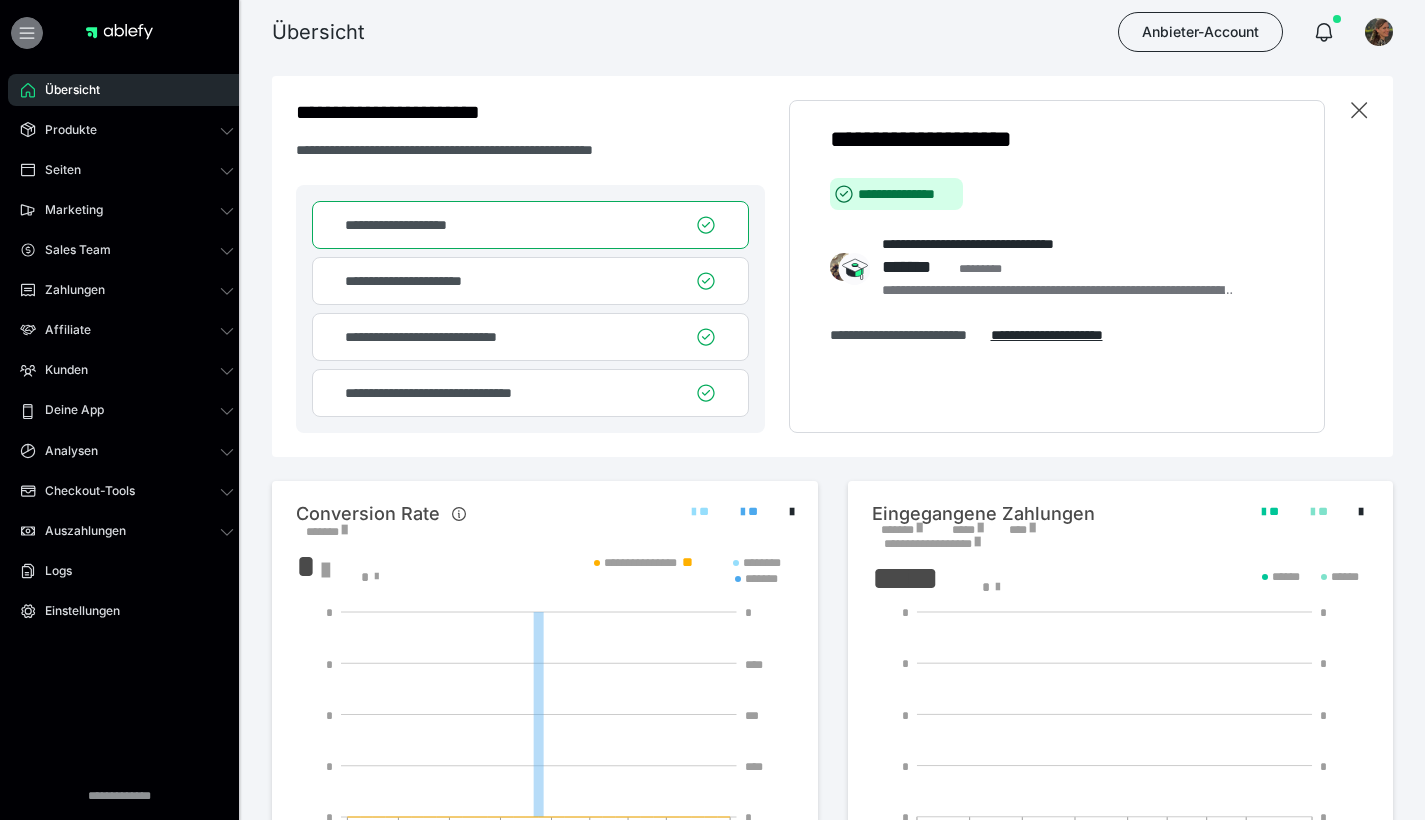 click 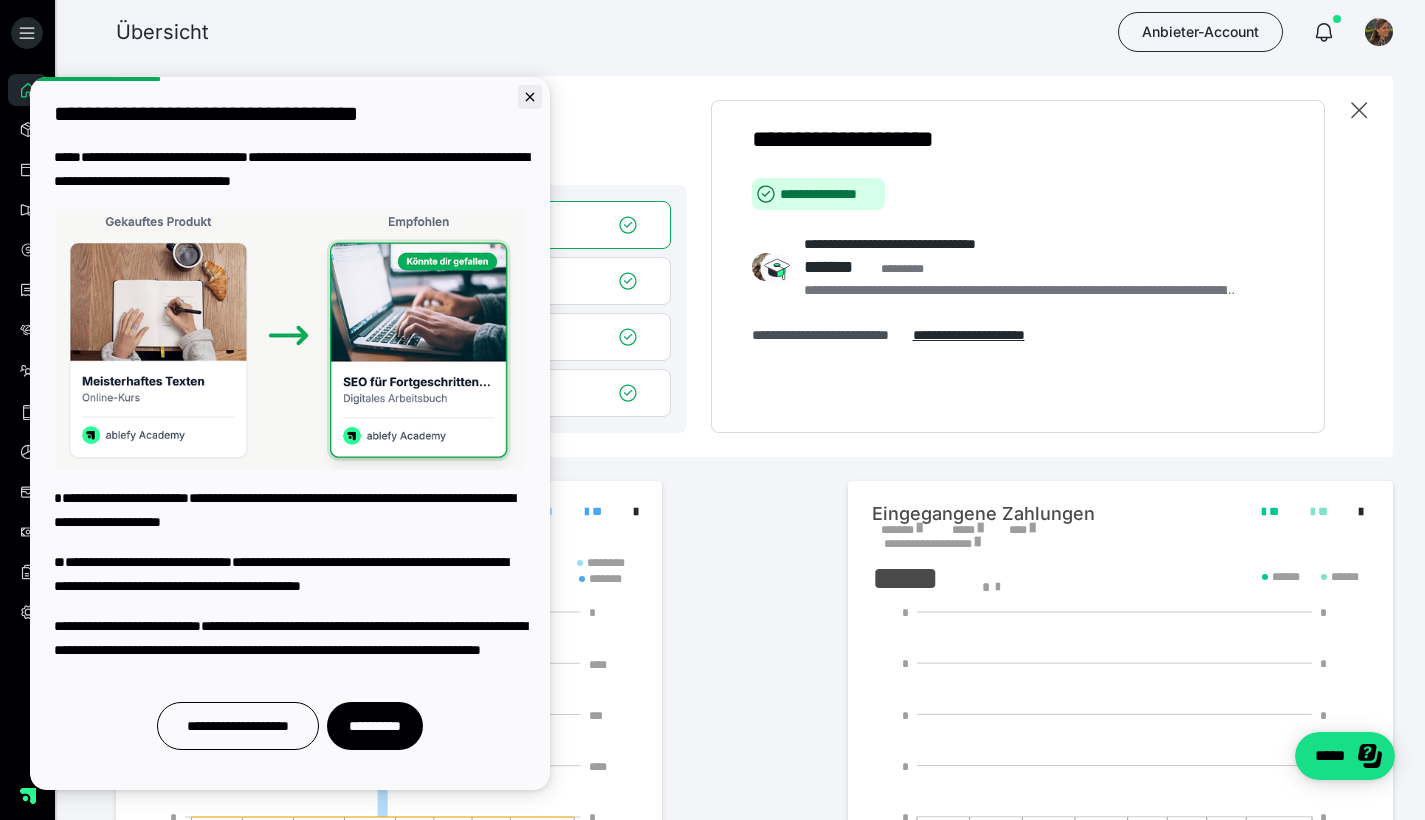 click 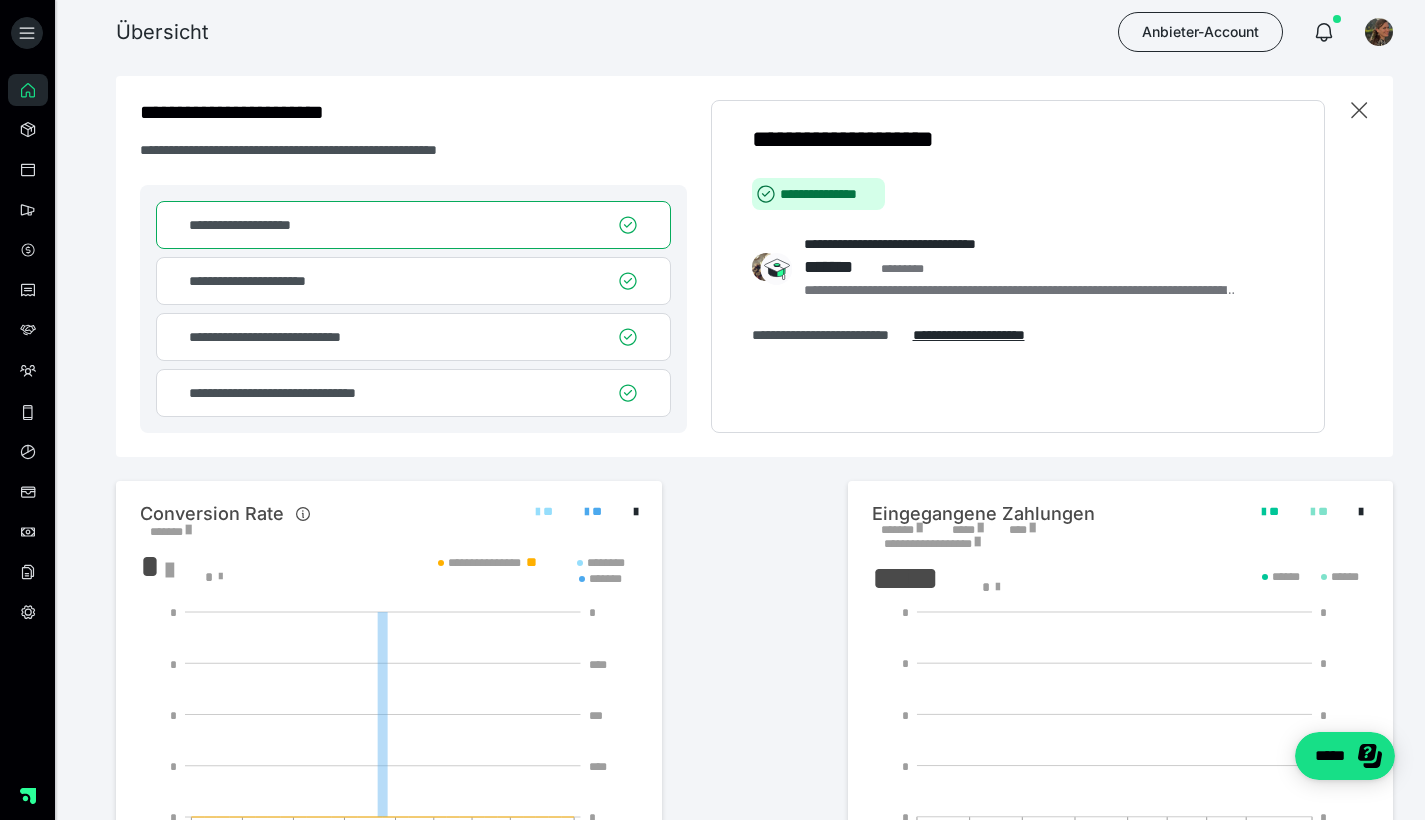 scroll, scrollTop: 0, scrollLeft: 0, axis: both 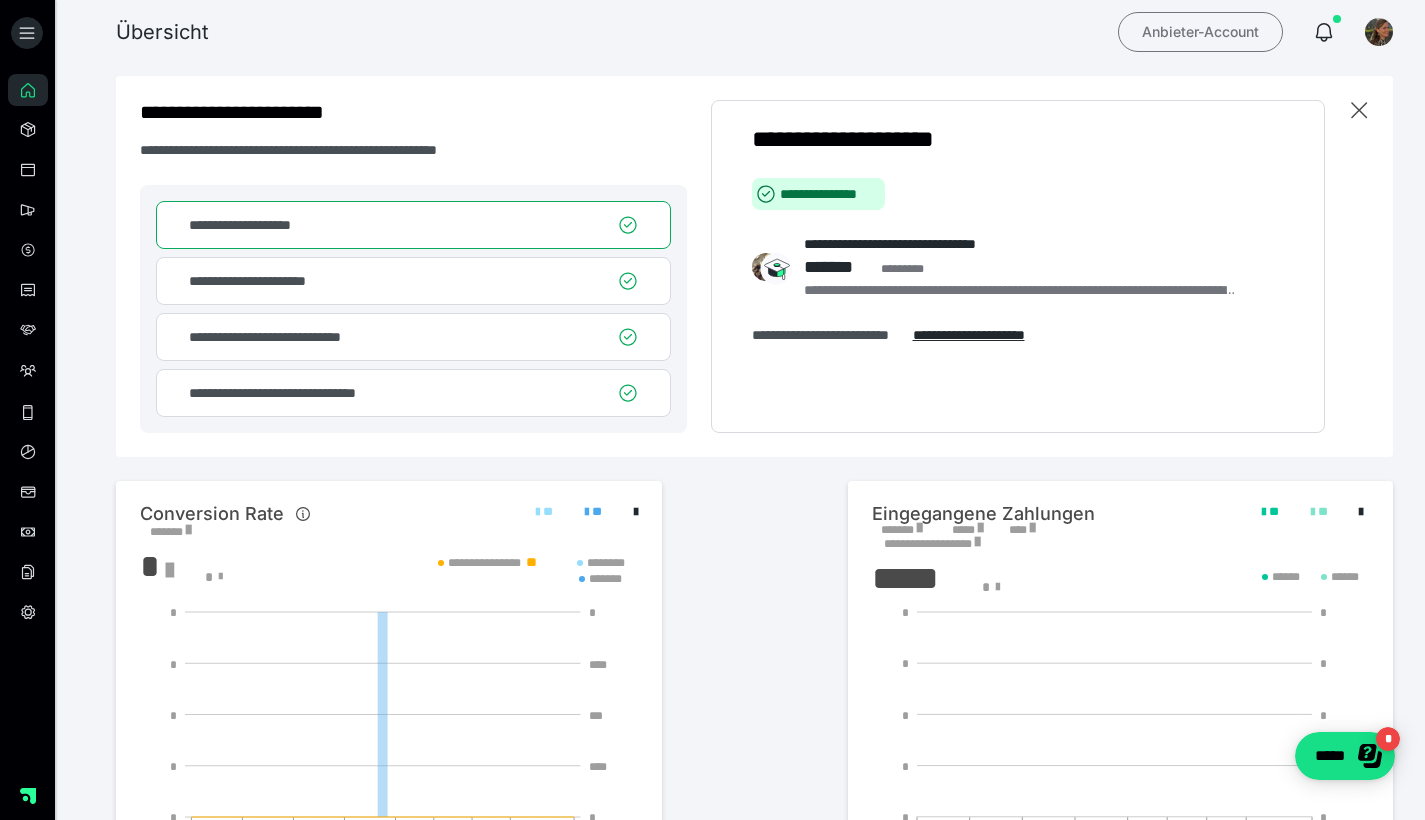 click on "Anbieter-Account" at bounding box center (1200, 32) 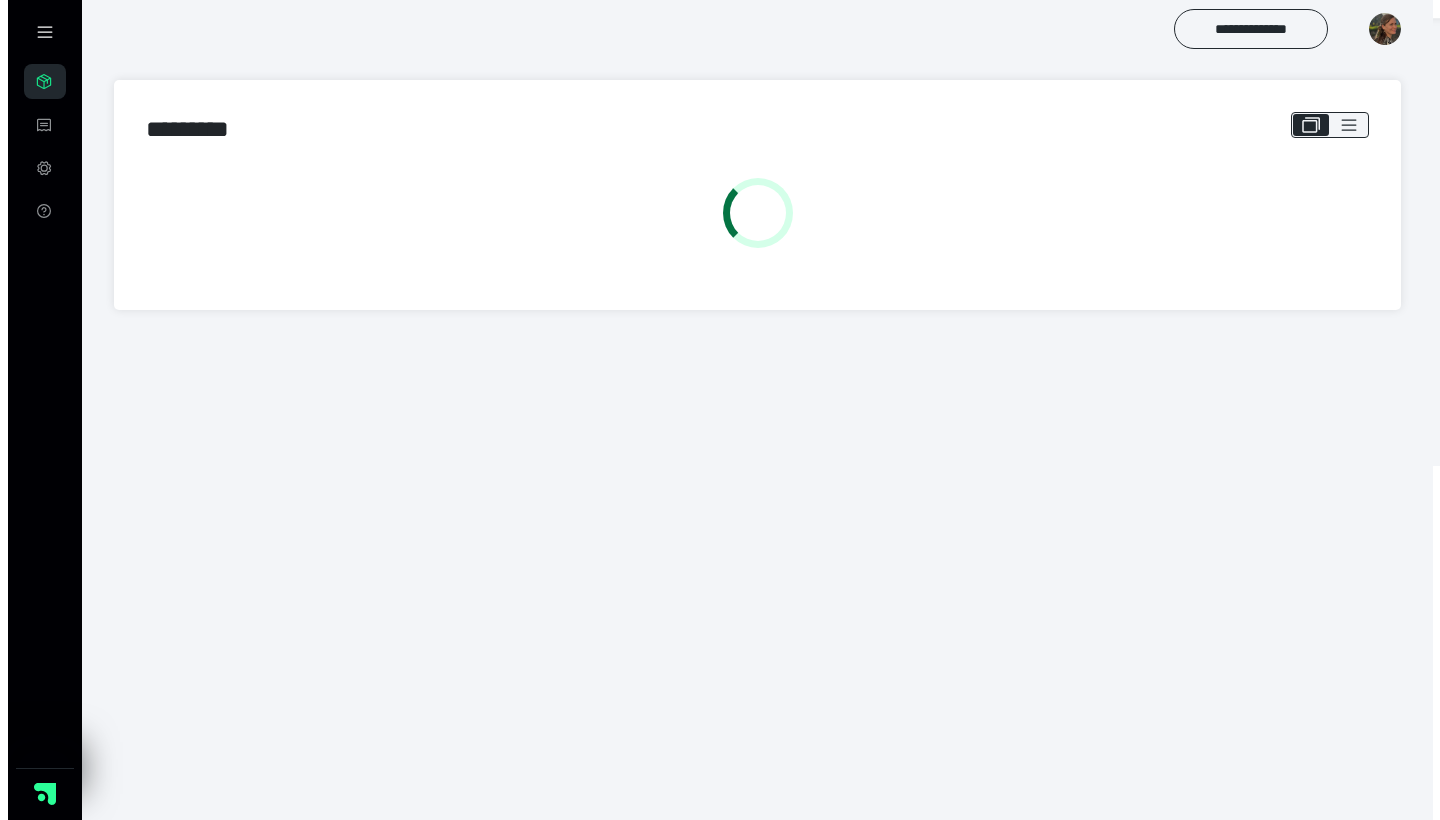 scroll, scrollTop: 0, scrollLeft: 0, axis: both 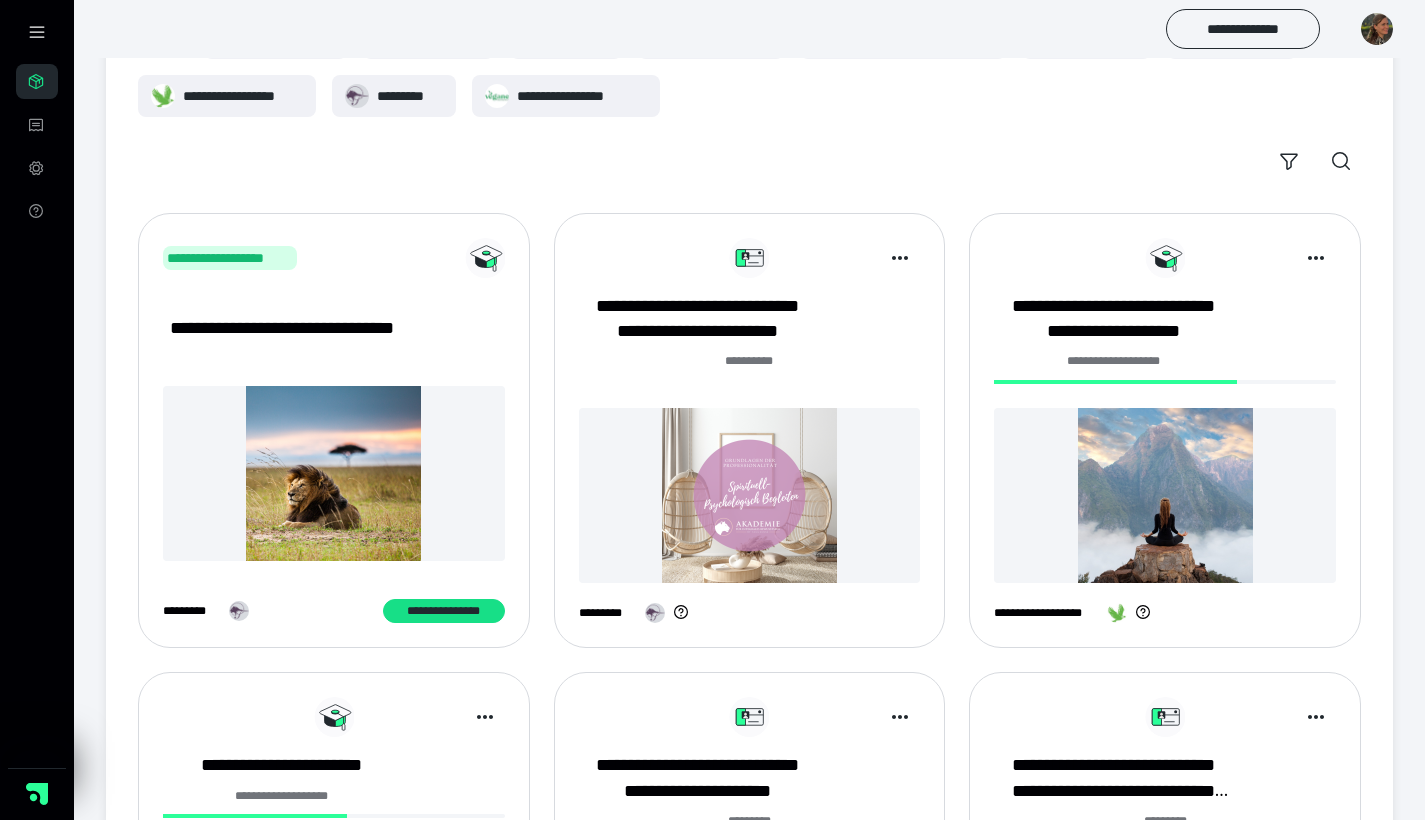 click on "**********" at bounding box center [230, 258] 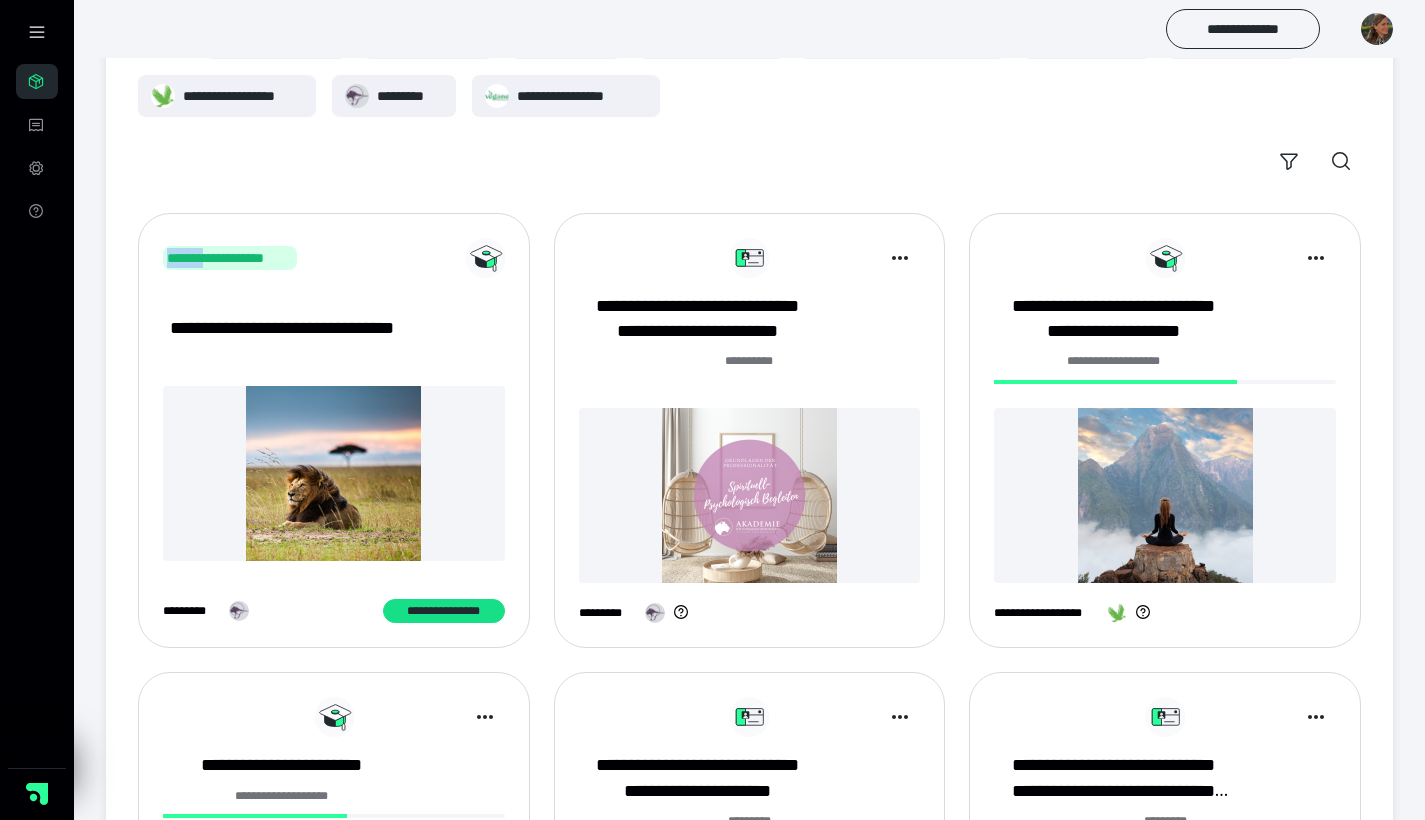 click on "**********" at bounding box center [230, 258] 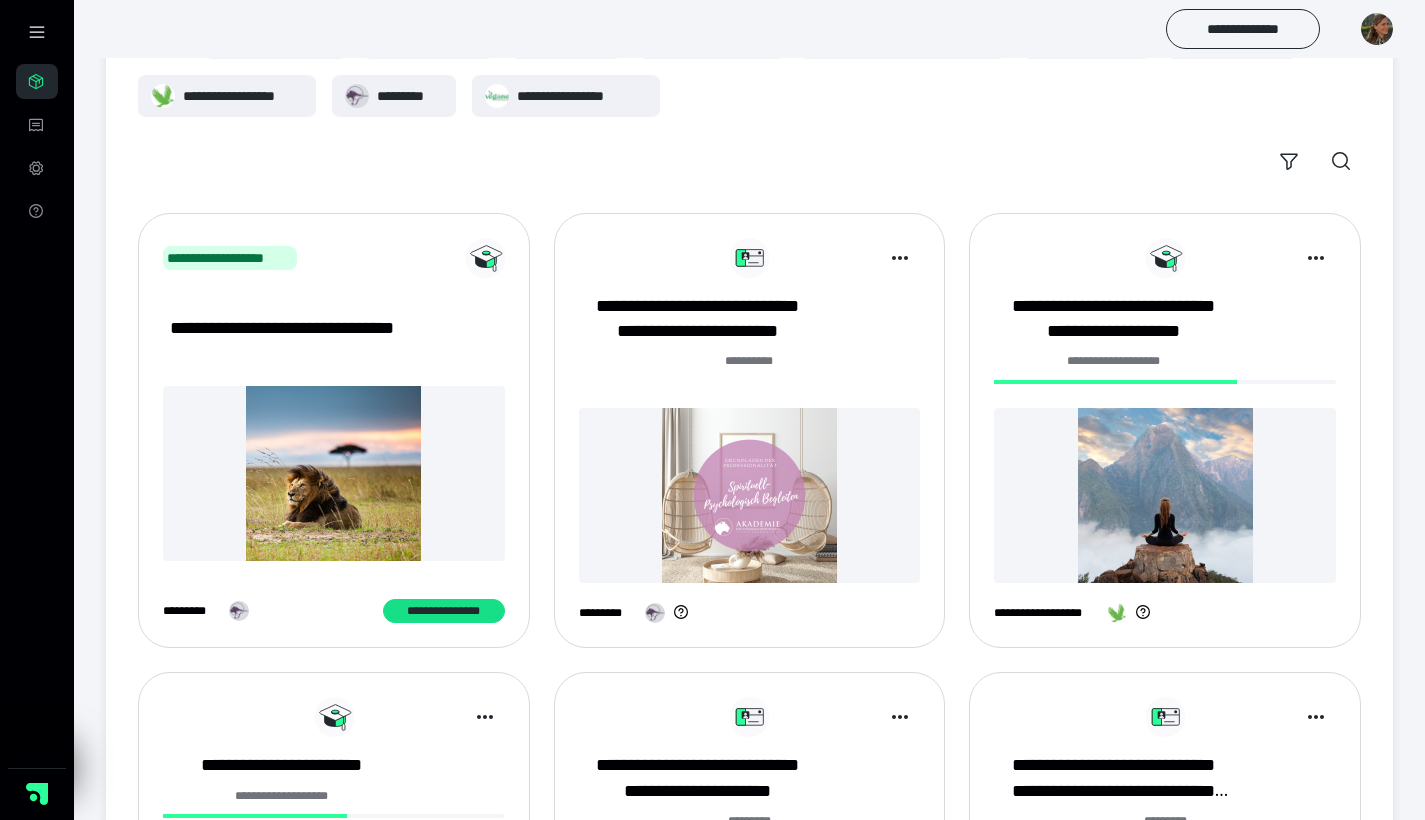 drag, startPoint x: 201, startPoint y: 257, endPoint x: 382, endPoint y: 259, distance: 181.01105 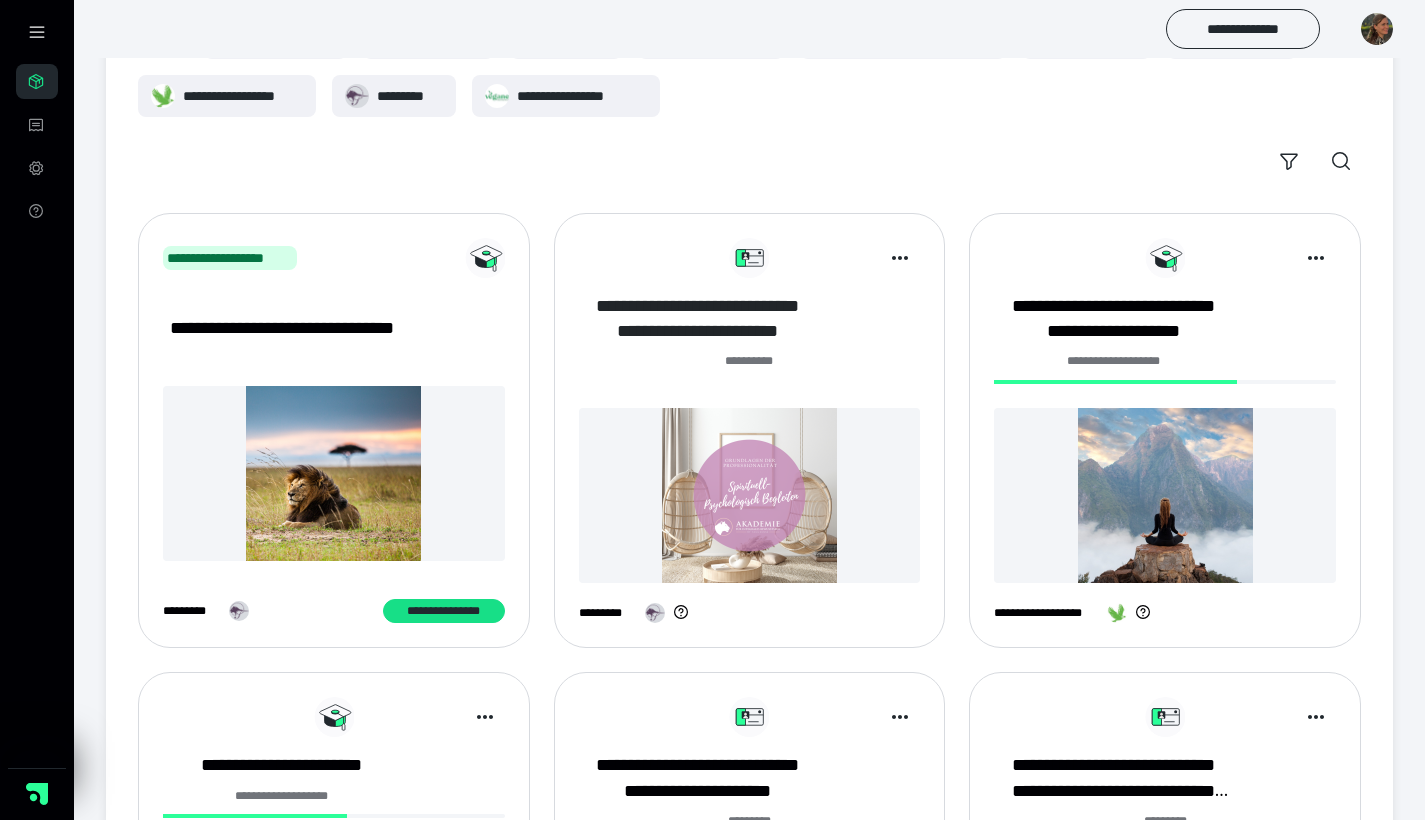 click on "**********" at bounding box center (698, 319) 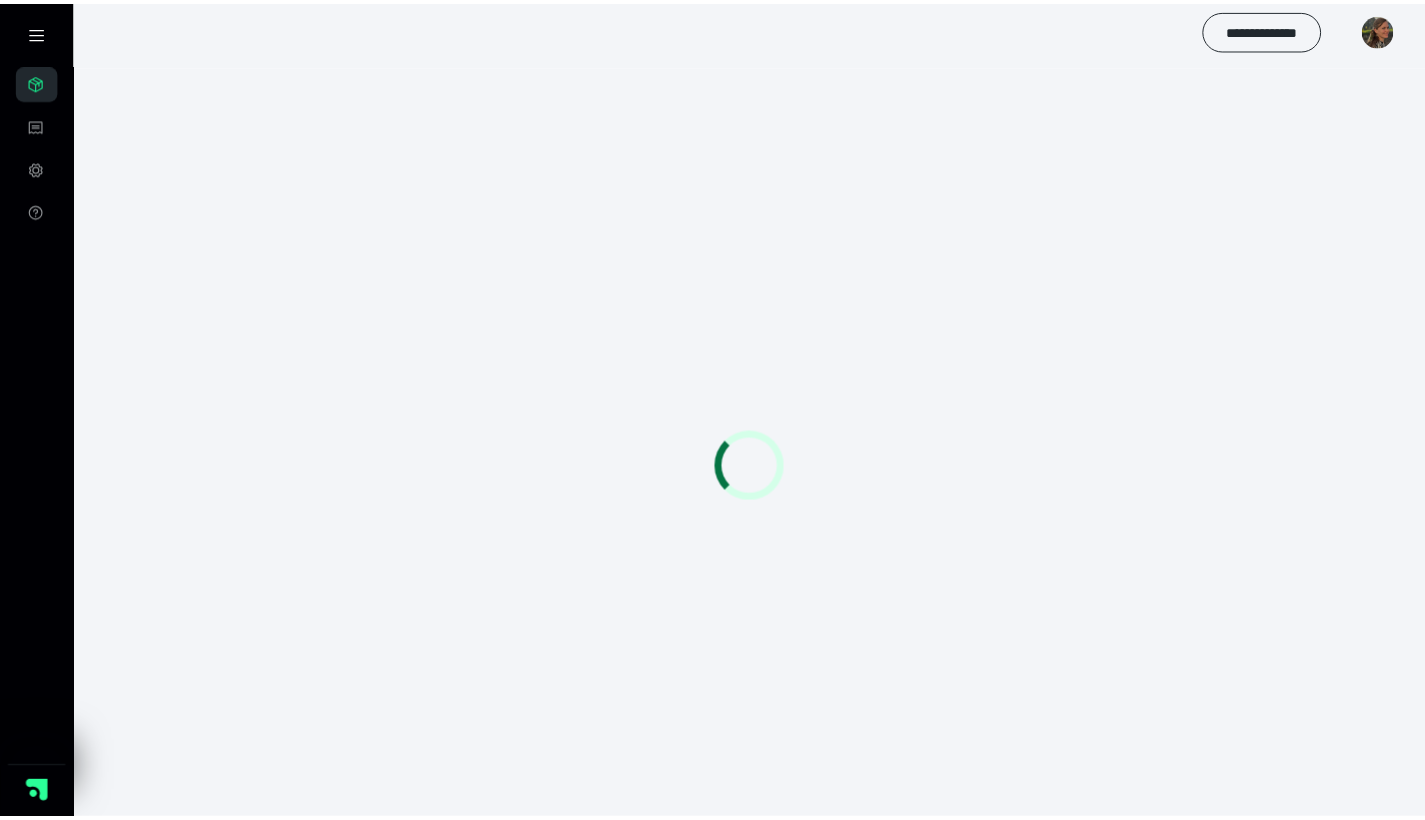 scroll, scrollTop: 0, scrollLeft: 0, axis: both 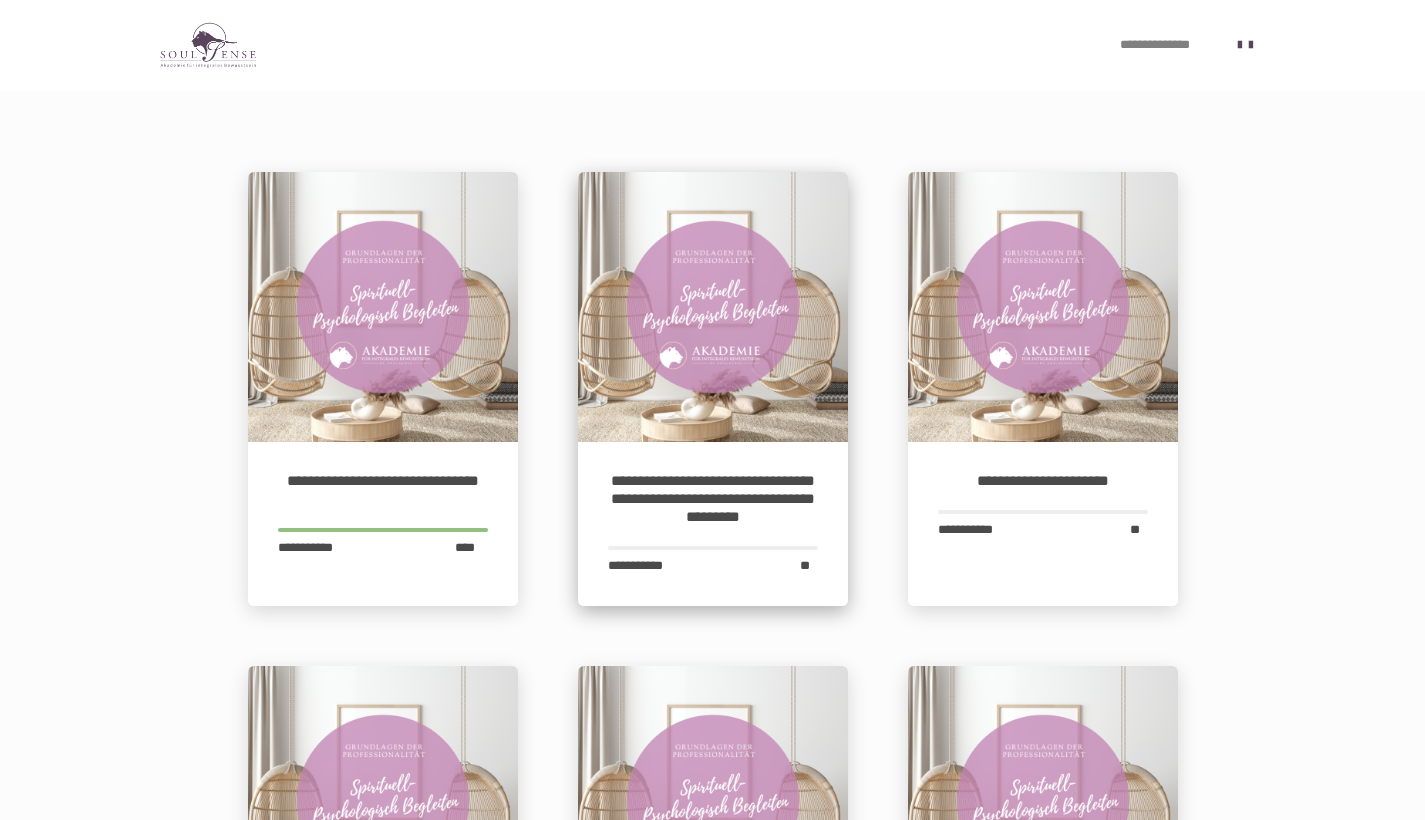 click on "**********" at bounding box center (713, 499) 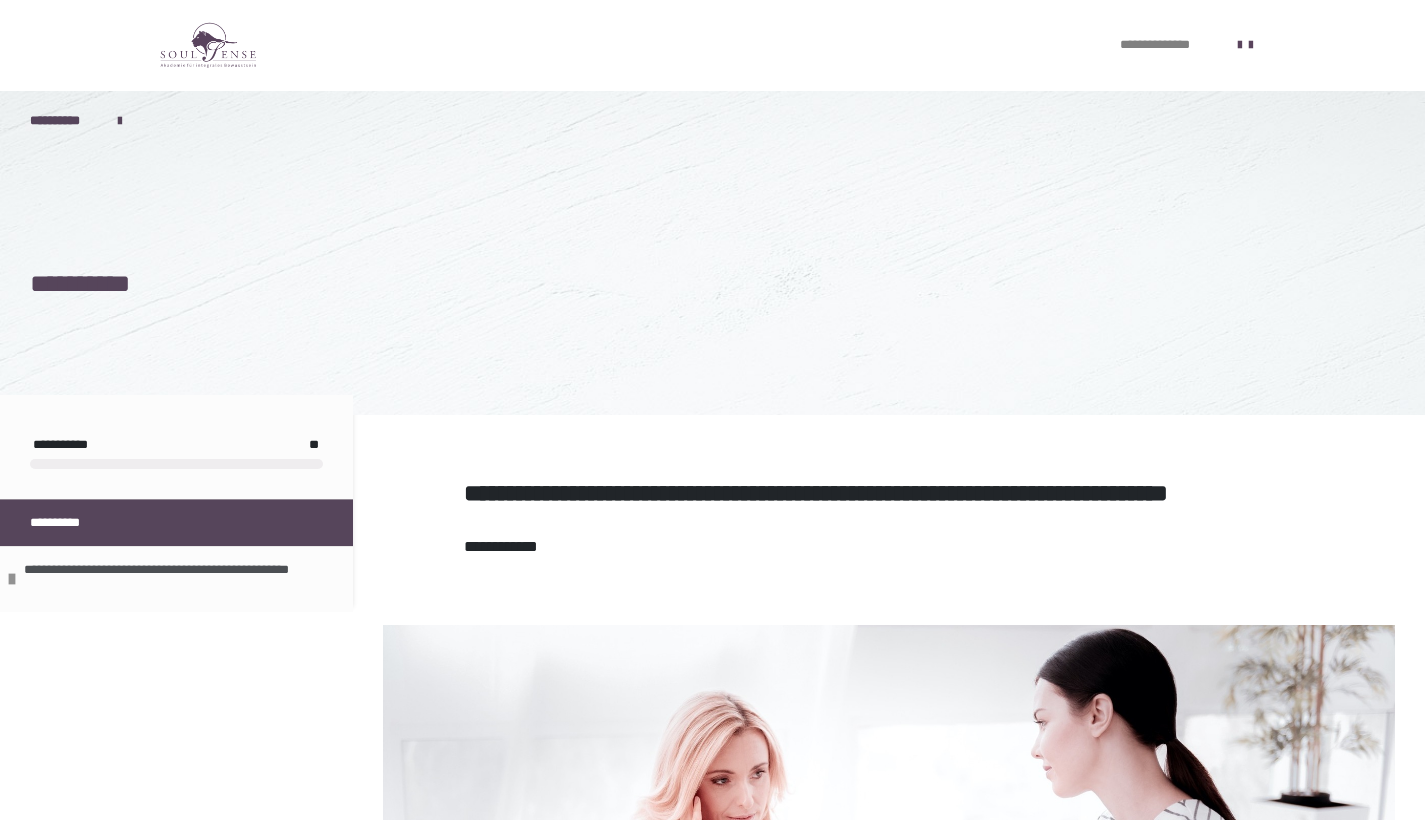 click on "**********" at bounding box center [181, 579] 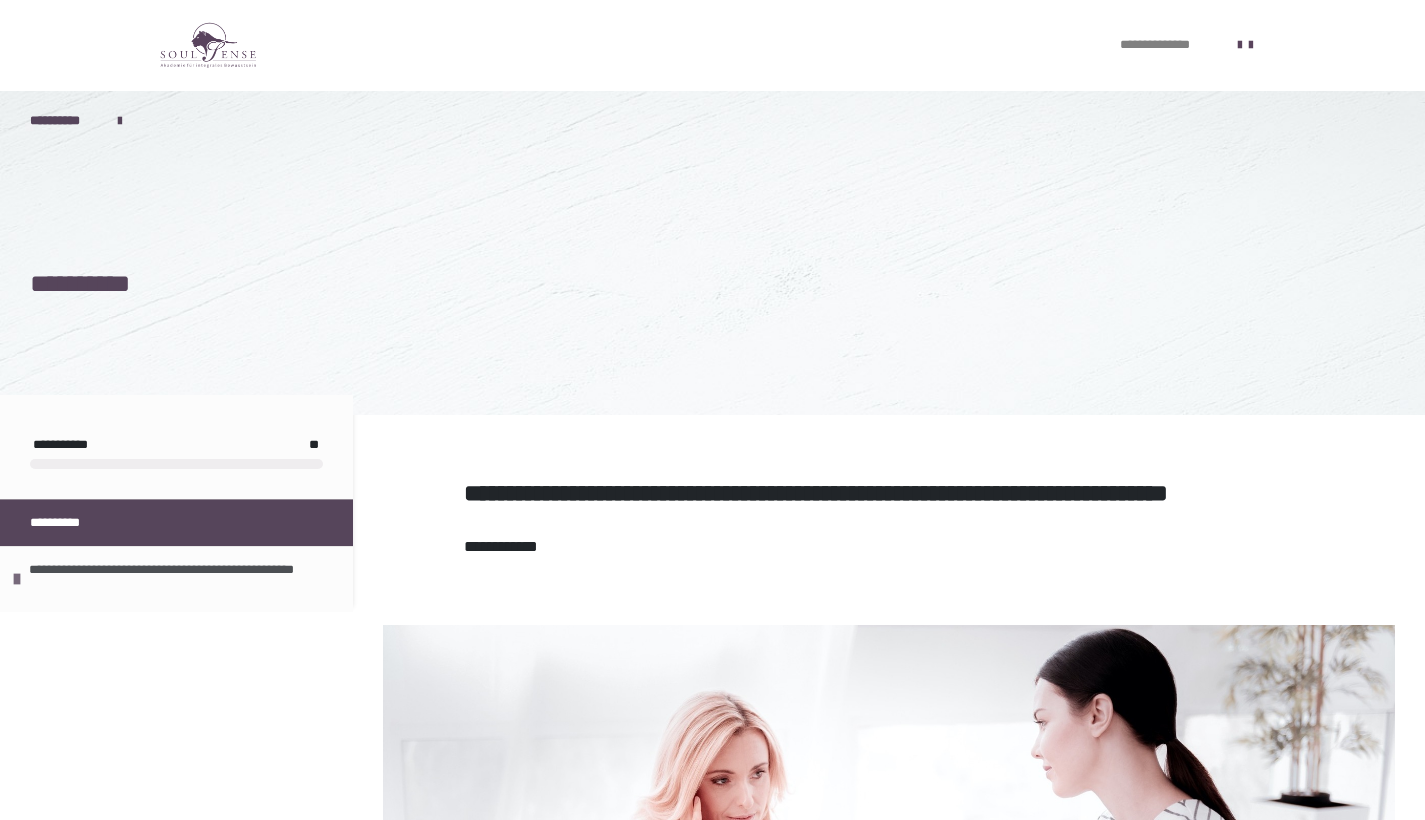 click on "**********" at bounding box center [176, 579] 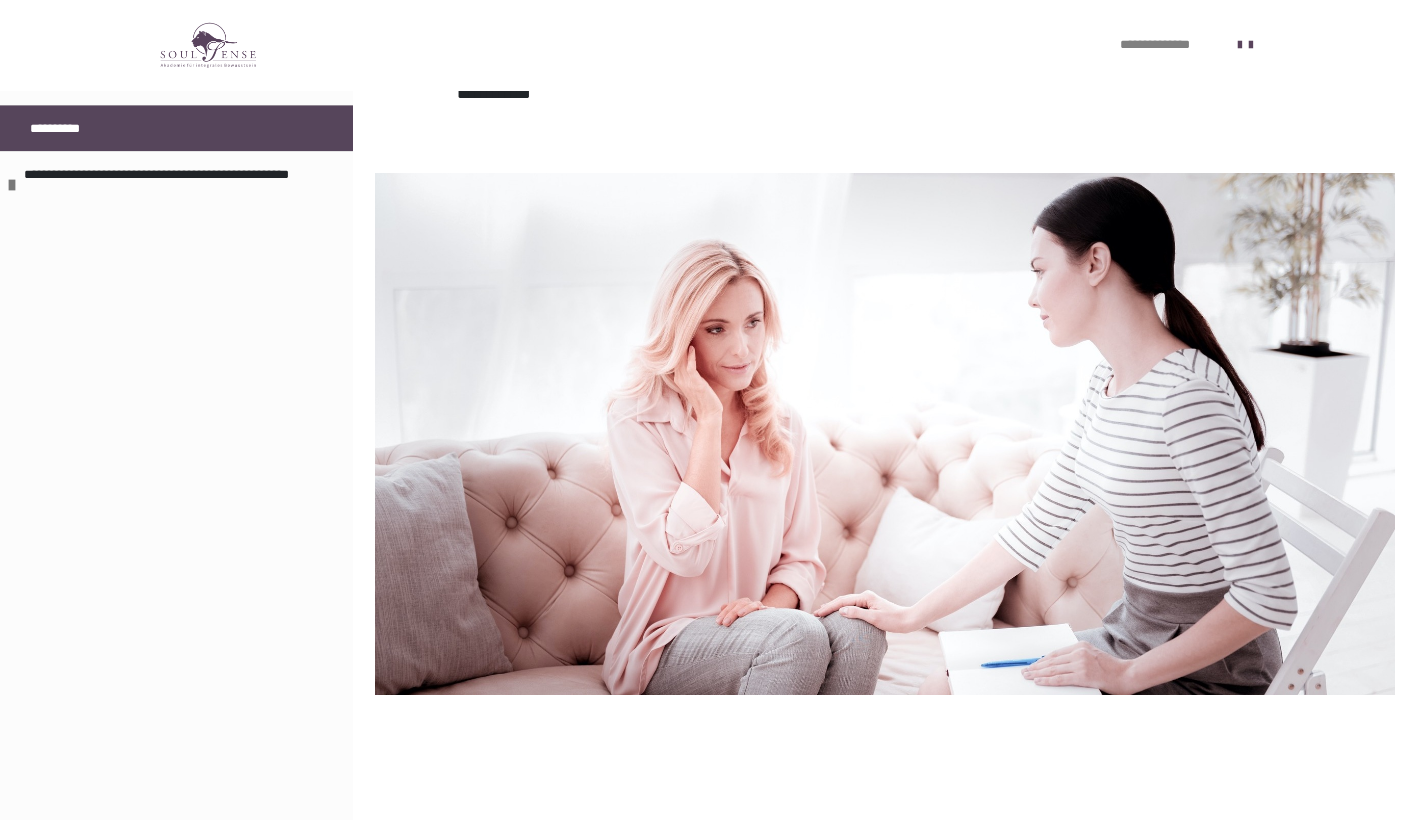 scroll, scrollTop: 474, scrollLeft: 0, axis: vertical 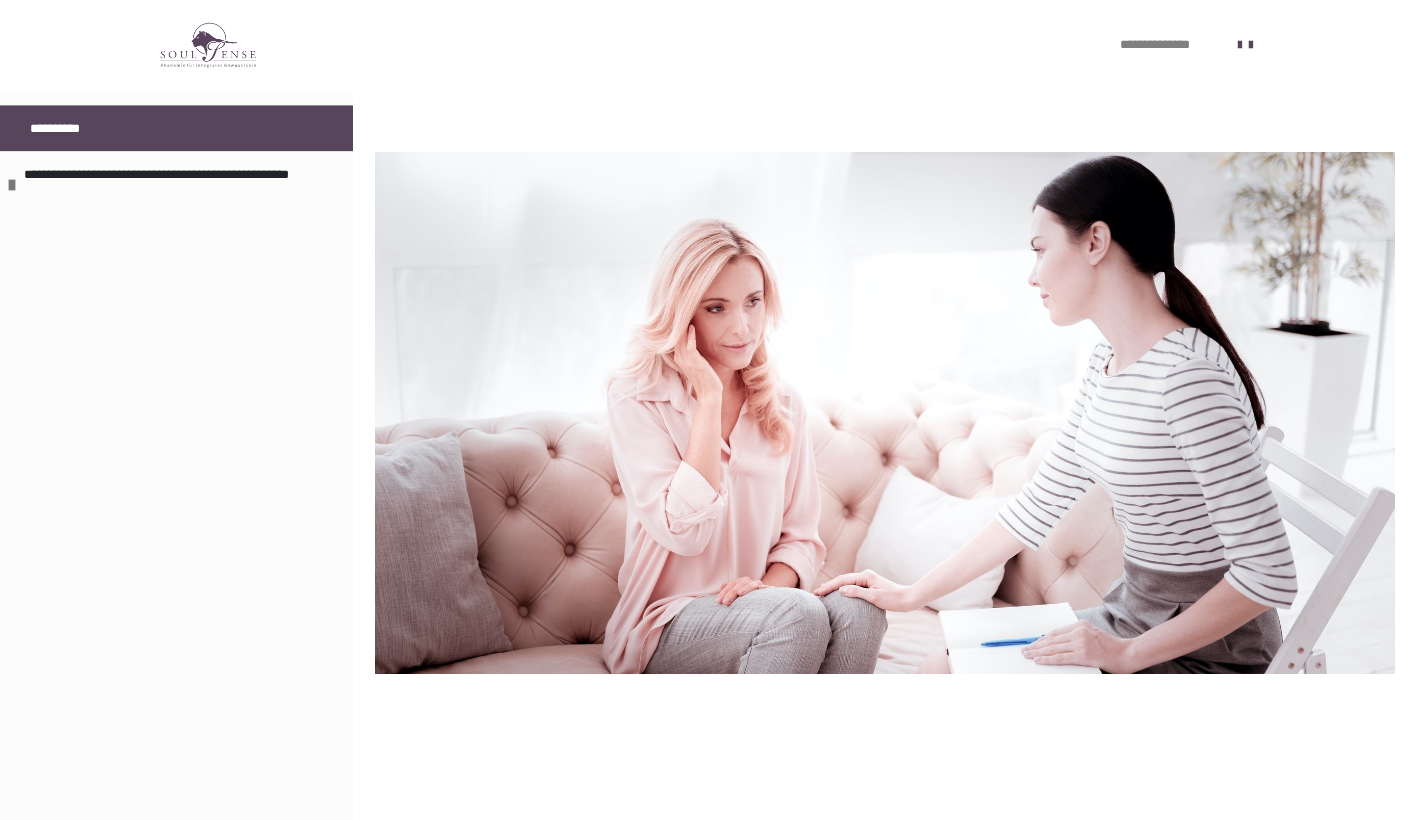click at bounding box center [209, 46] 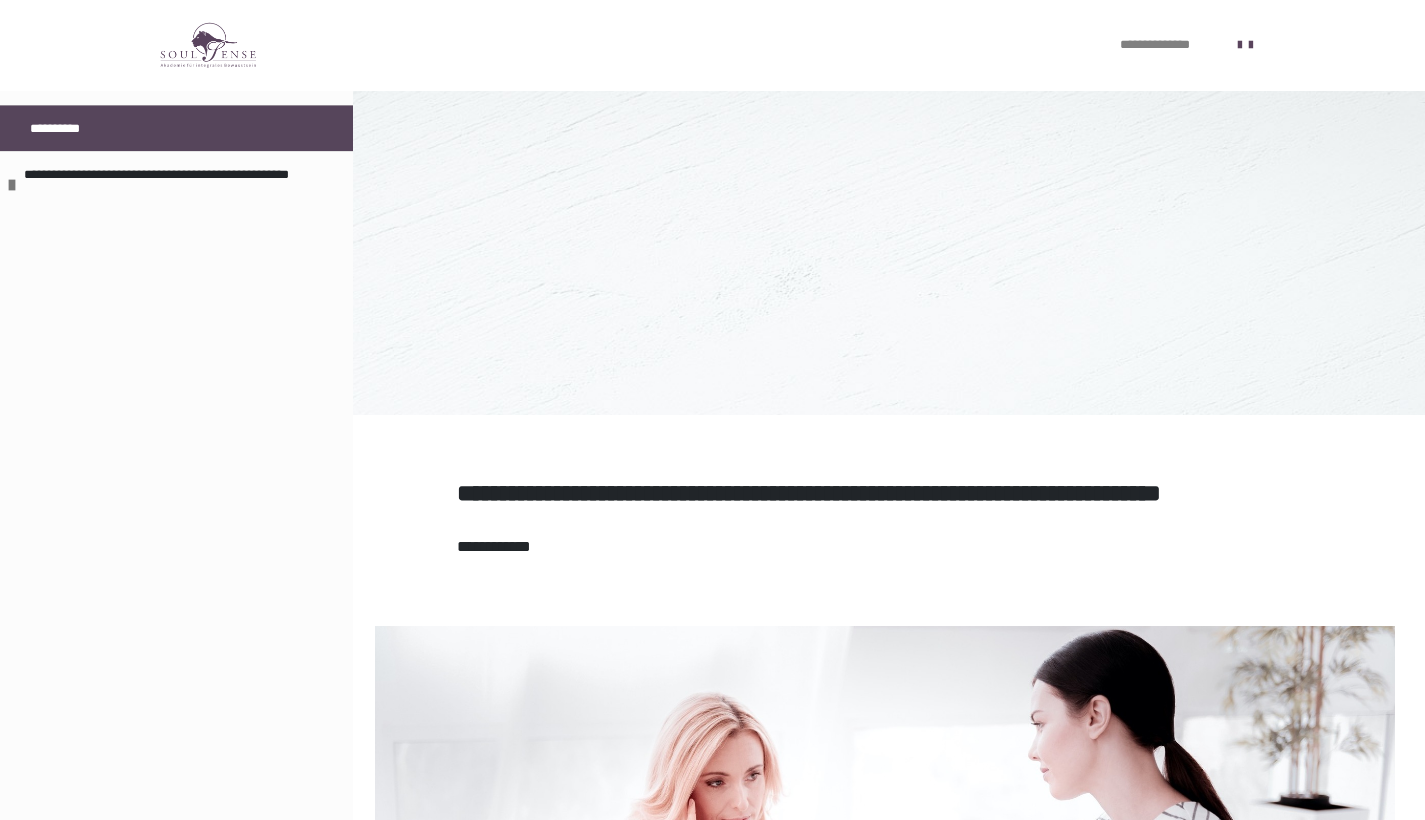 scroll, scrollTop: 474, scrollLeft: 0, axis: vertical 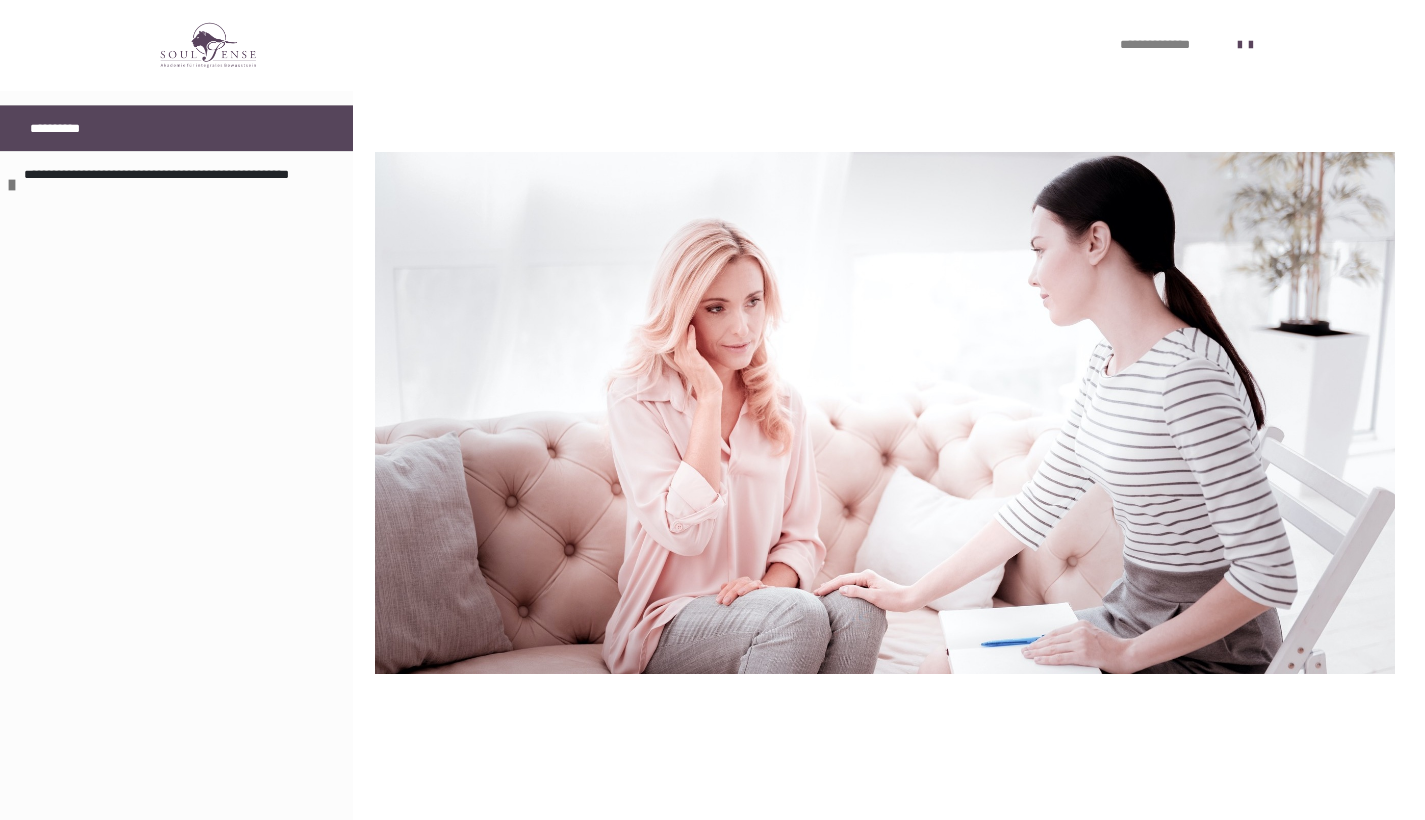 click on "**********" at bounding box center [1191, 46] 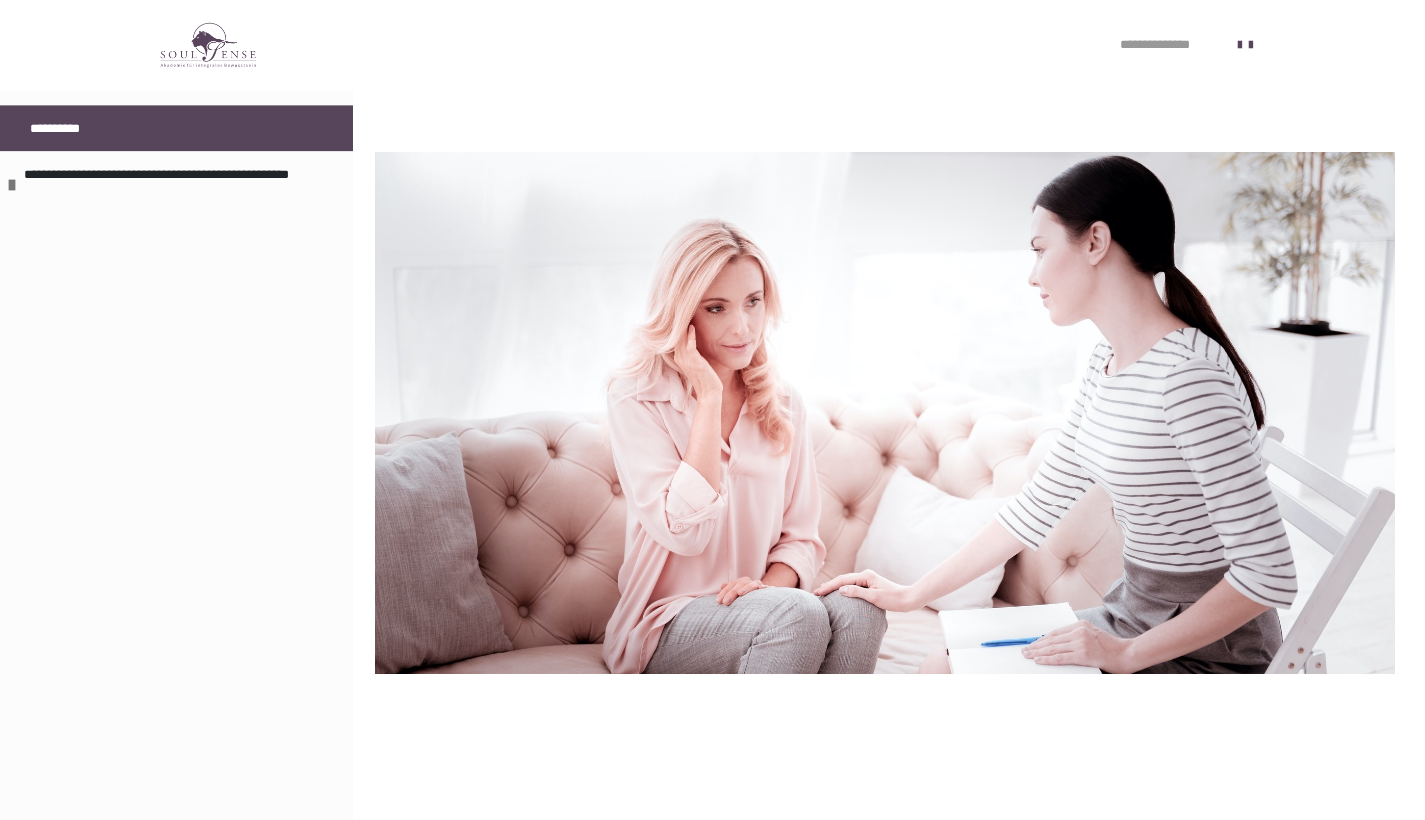 click on "**********" at bounding box center (1163, 45) 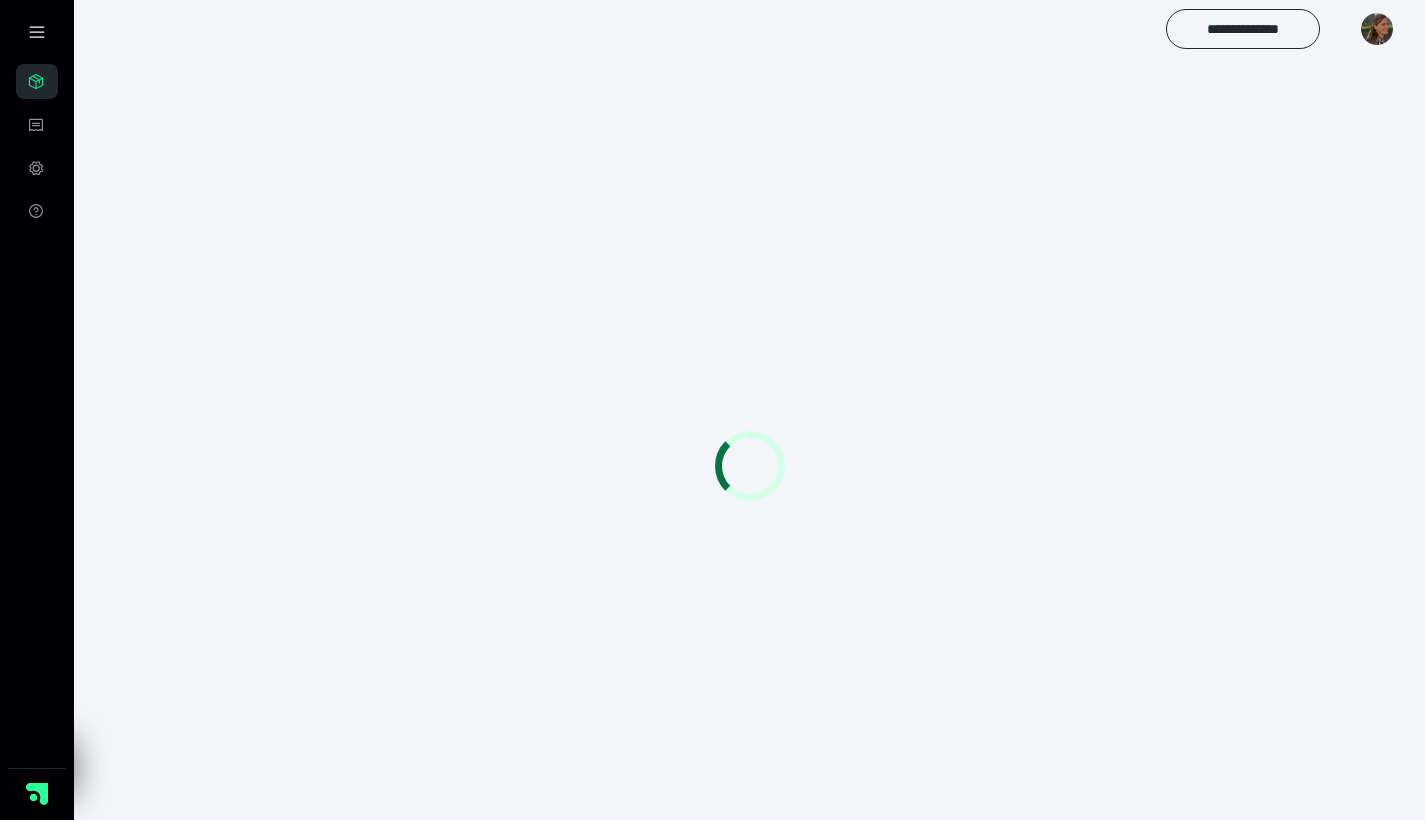 scroll, scrollTop: 0, scrollLeft: 0, axis: both 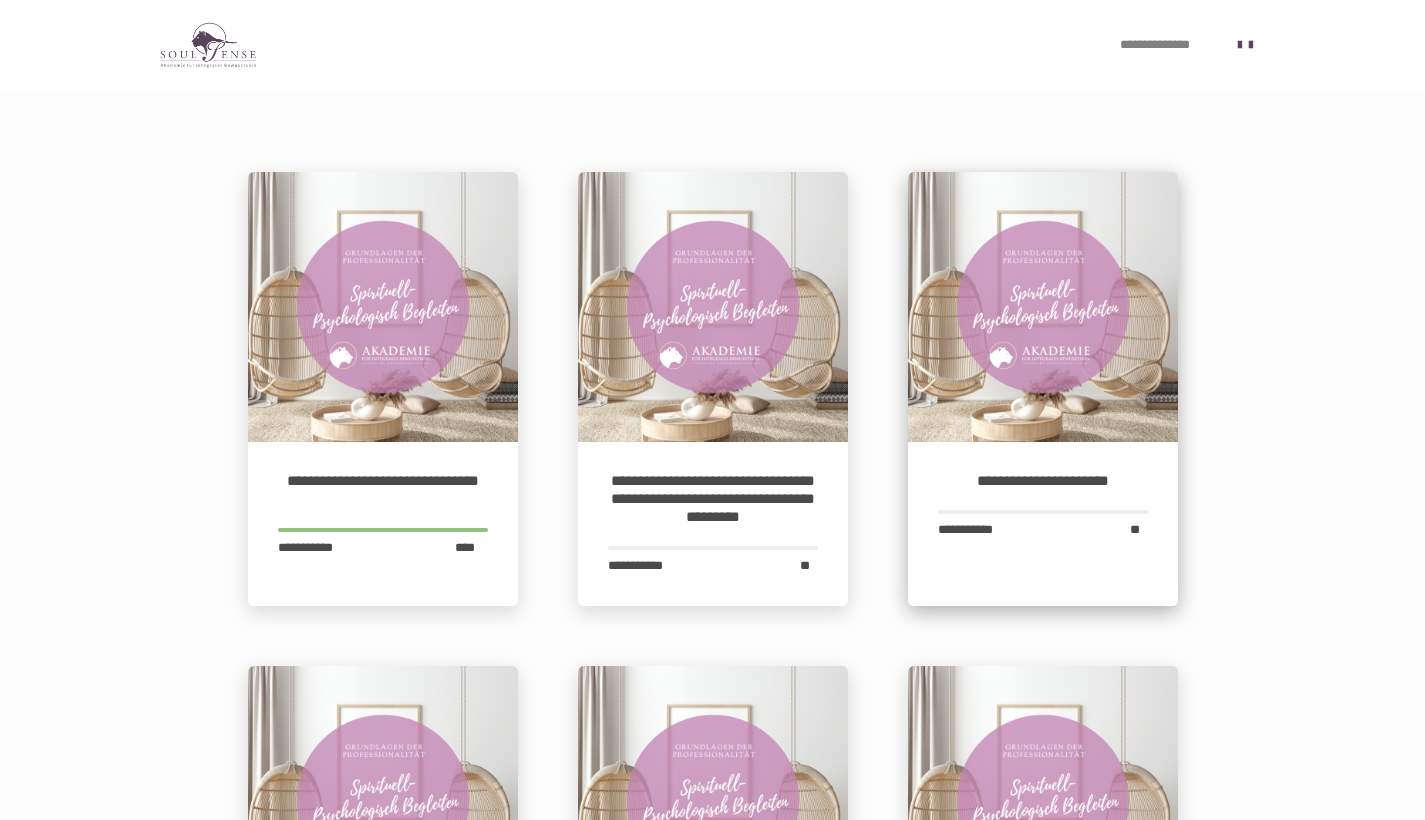 click on "**********" at bounding box center (1043, 524) 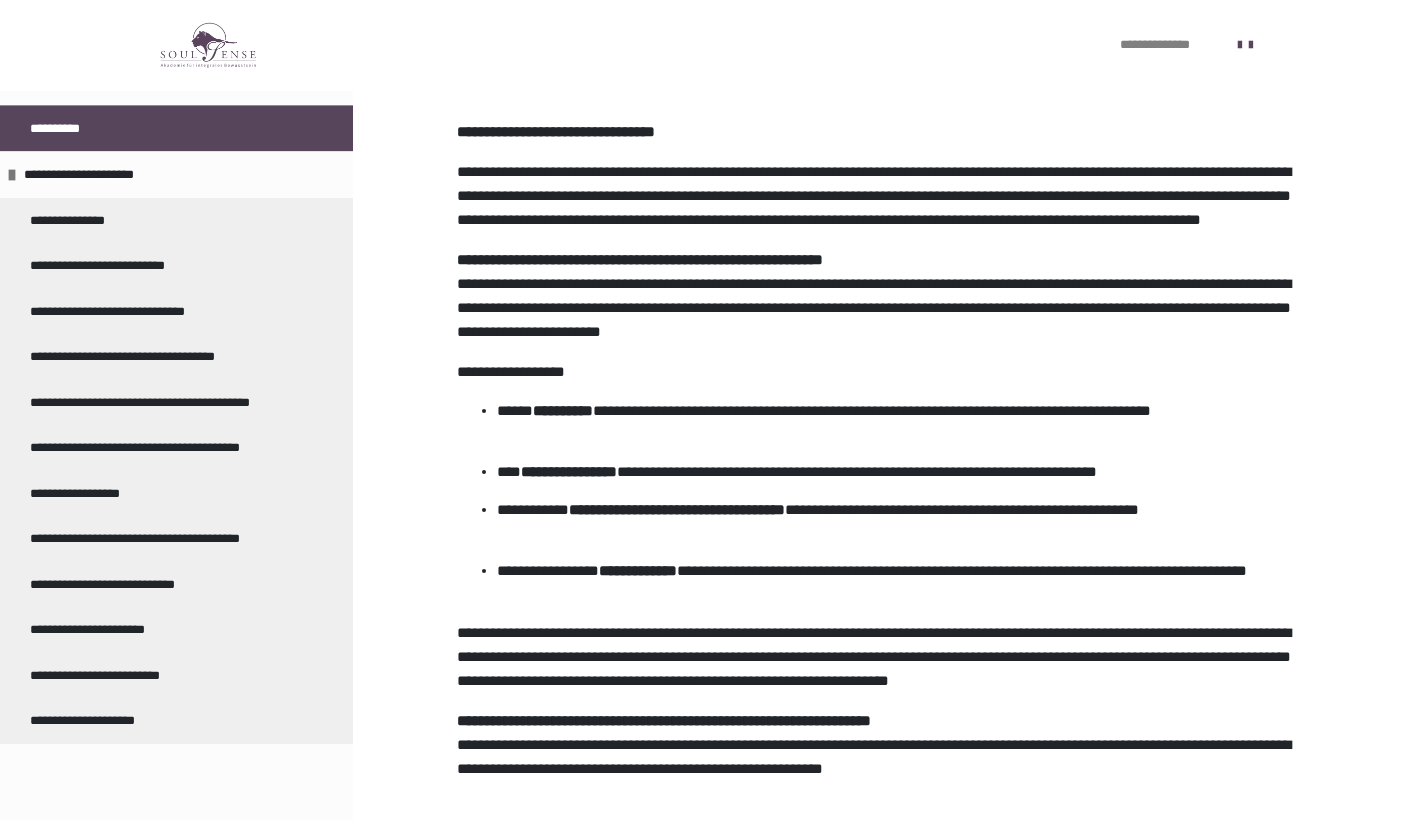 scroll, scrollTop: 1108, scrollLeft: 0, axis: vertical 